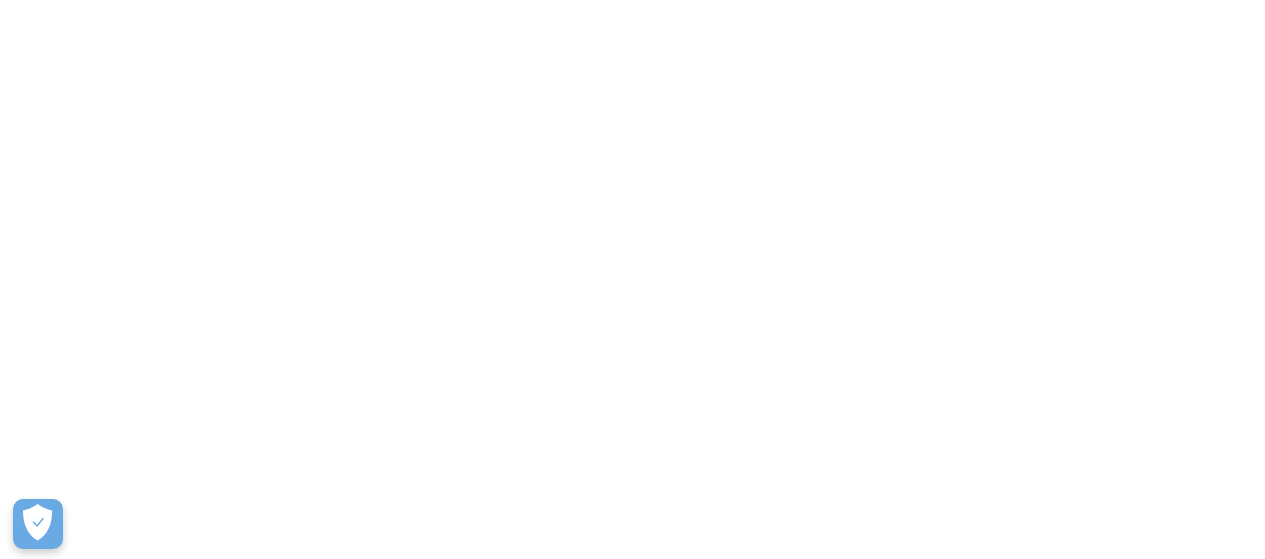 scroll, scrollTop: 0, scrollLeft: 0, axis: both 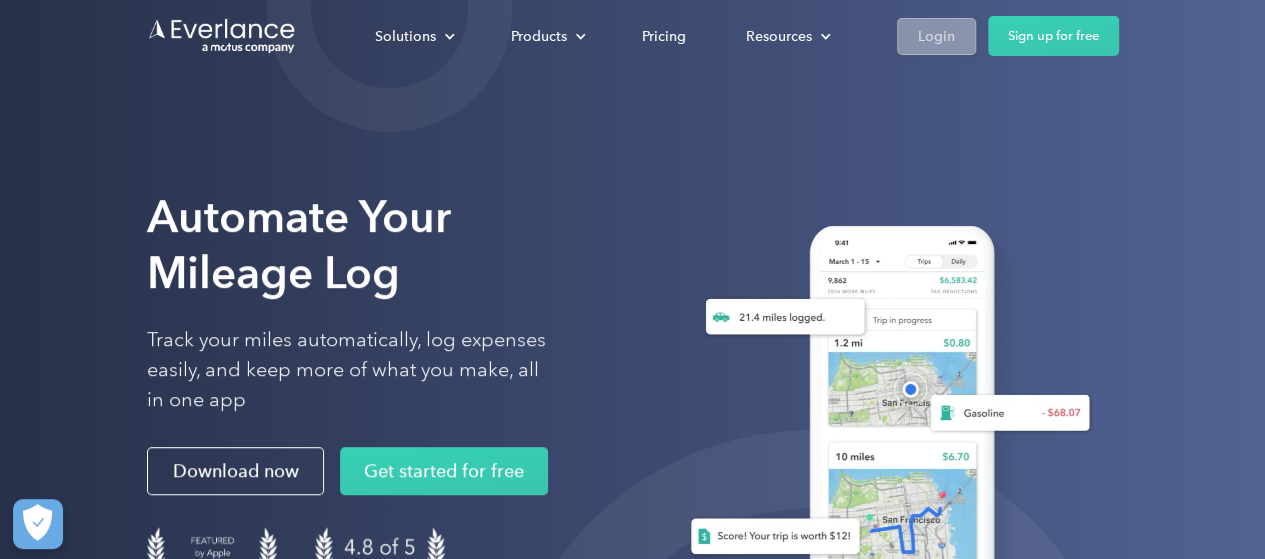 click on "Login" at bounding box center (936, 36) 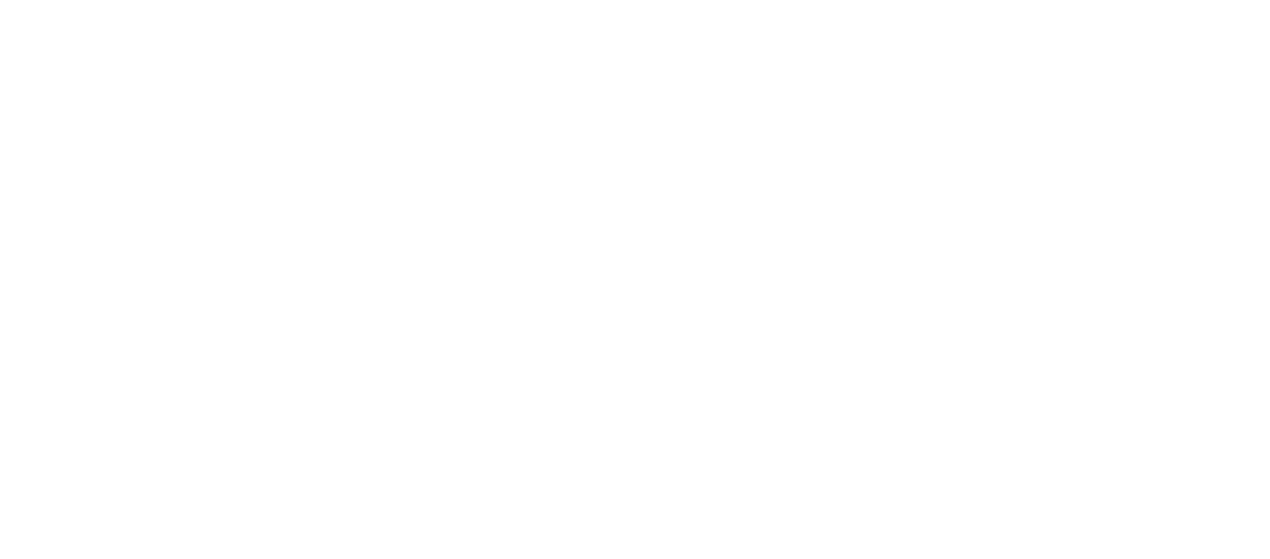scroll, scrollTop: 0, scrollLeft: 0, axis: both 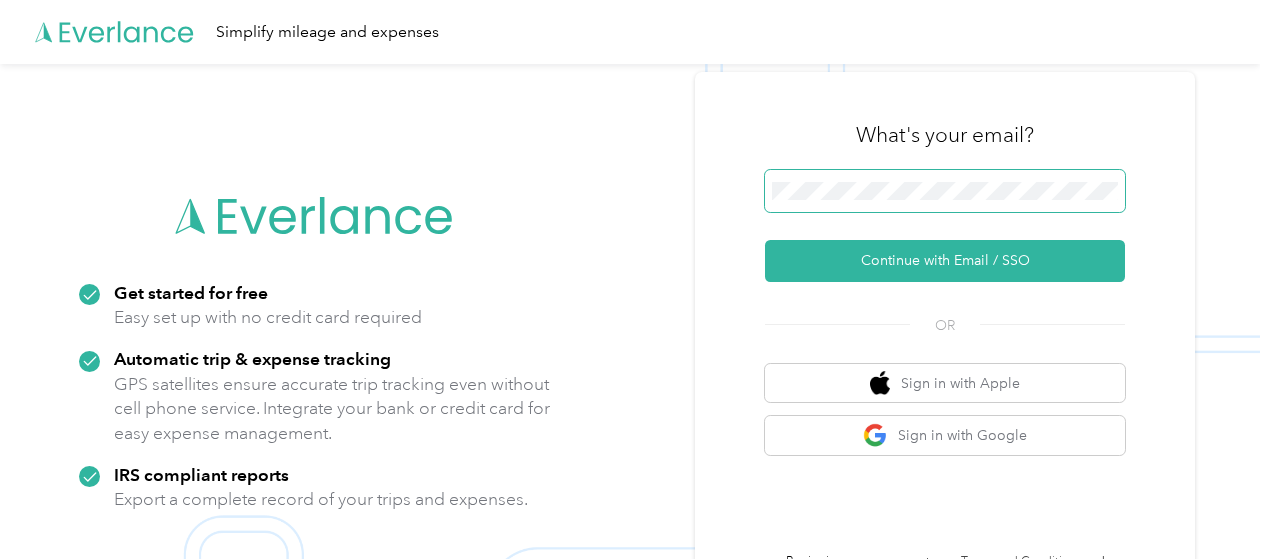 click at bounding box center [945, 191] 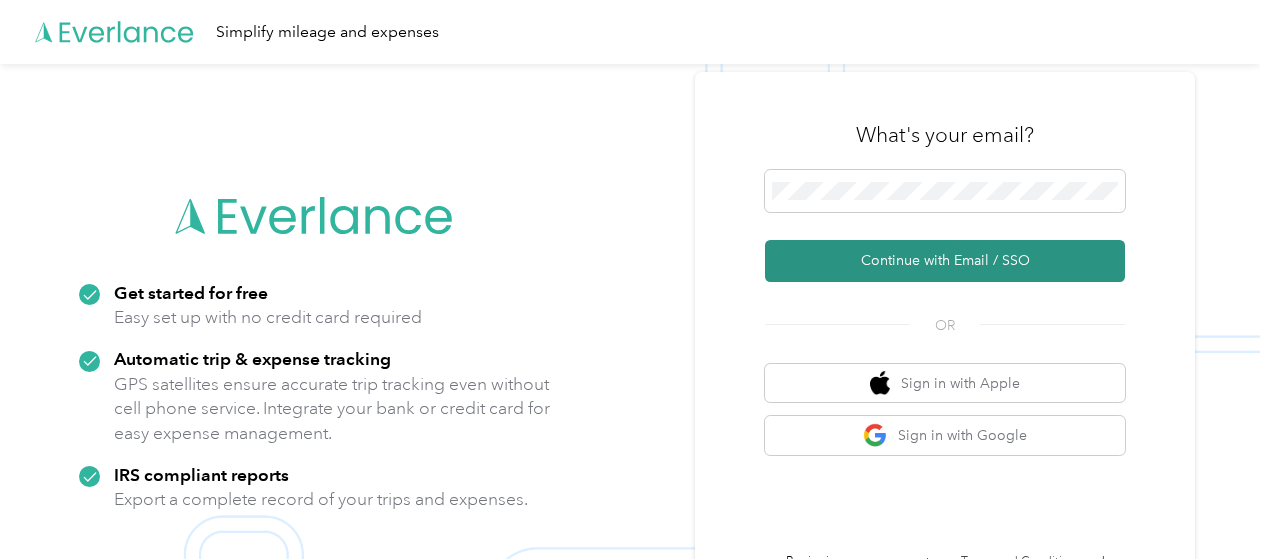 click on "Continue with Email / SSO" at bounding box center [945, 261] 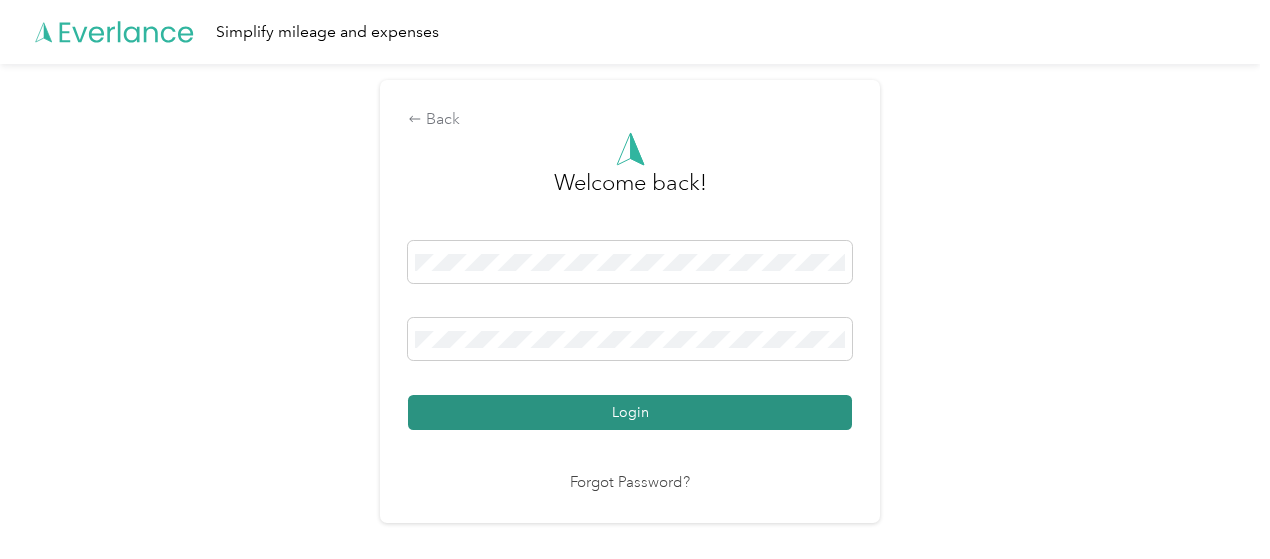 click on "Login" at bounding box center (630, 412) 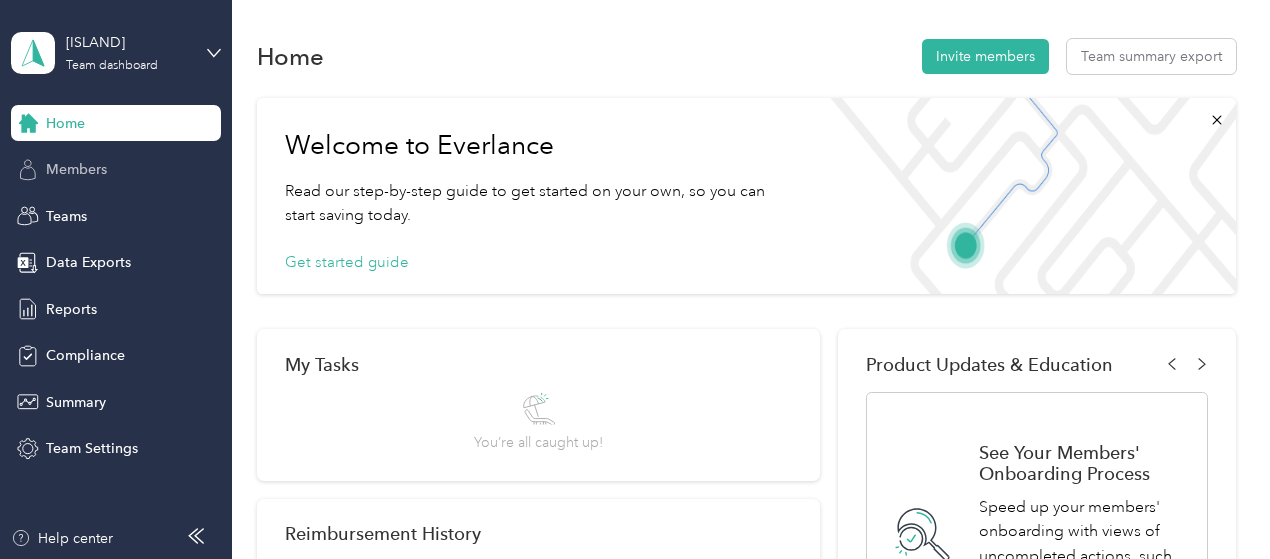 click on "Members" at bounding box center [116, 170] 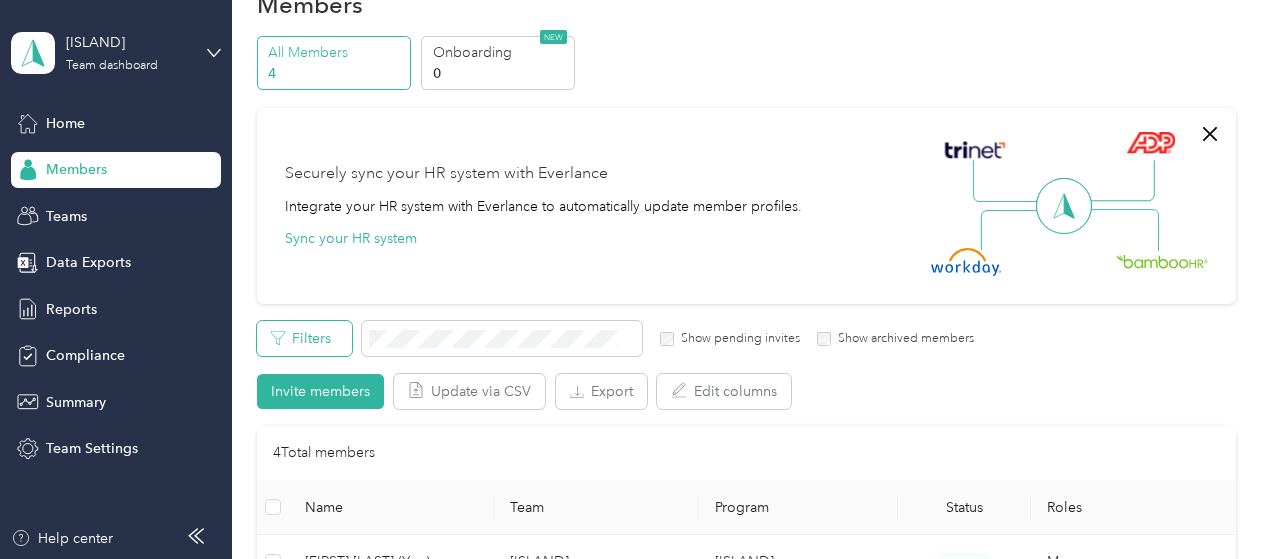 scroll, scrollTop: 0, scrollLeft: 0, axis: both 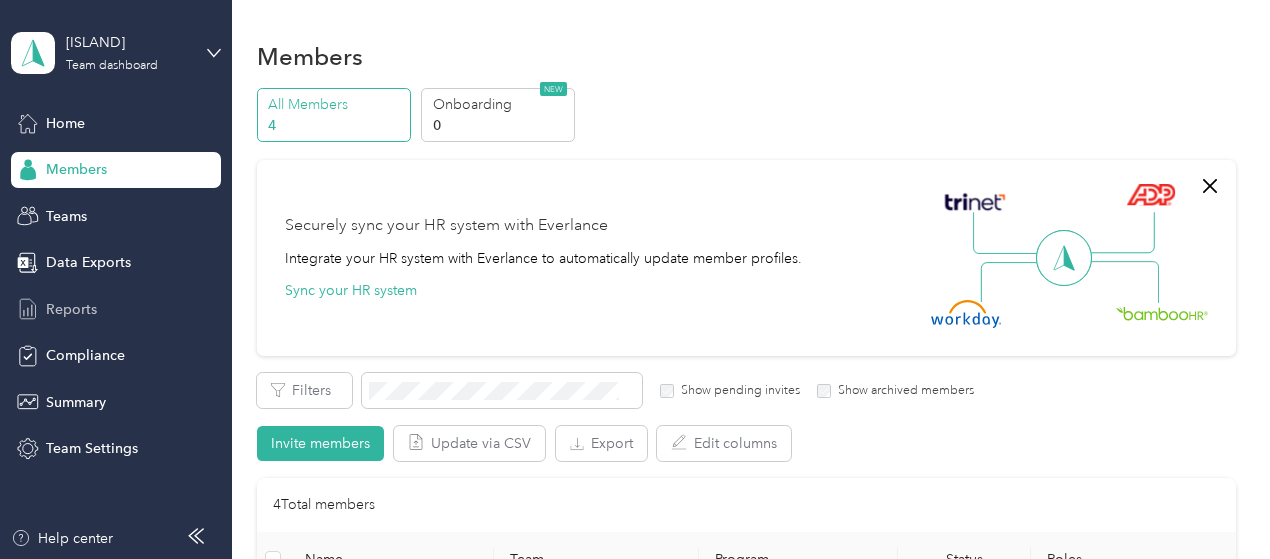 click on "Reports" at bounding box center (116, 309) 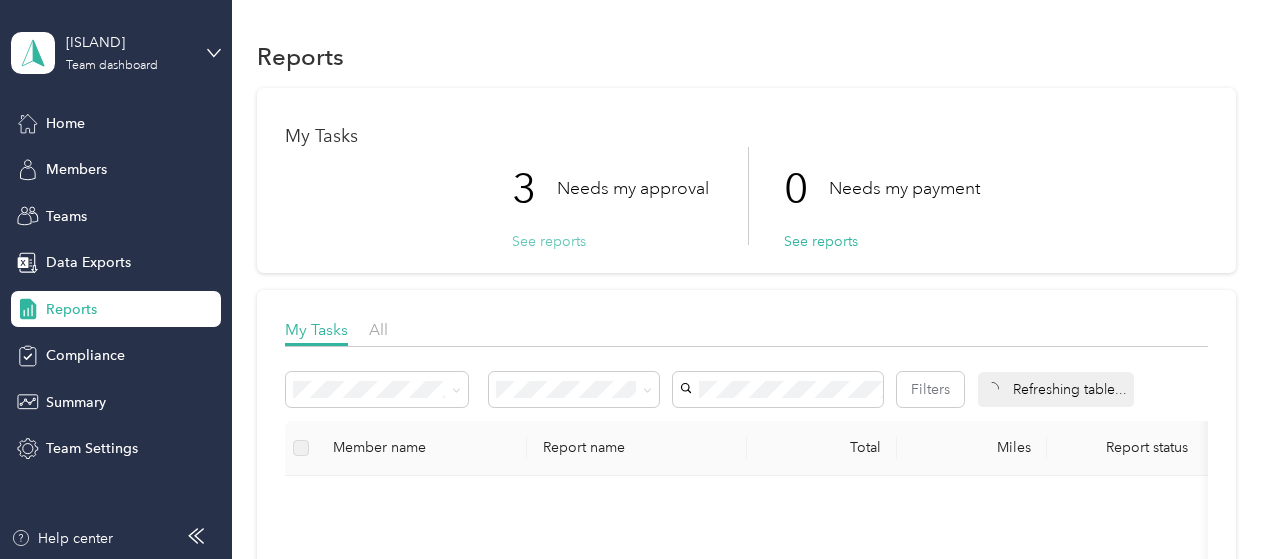 click on "See reports" at bounding box center (549, 241) 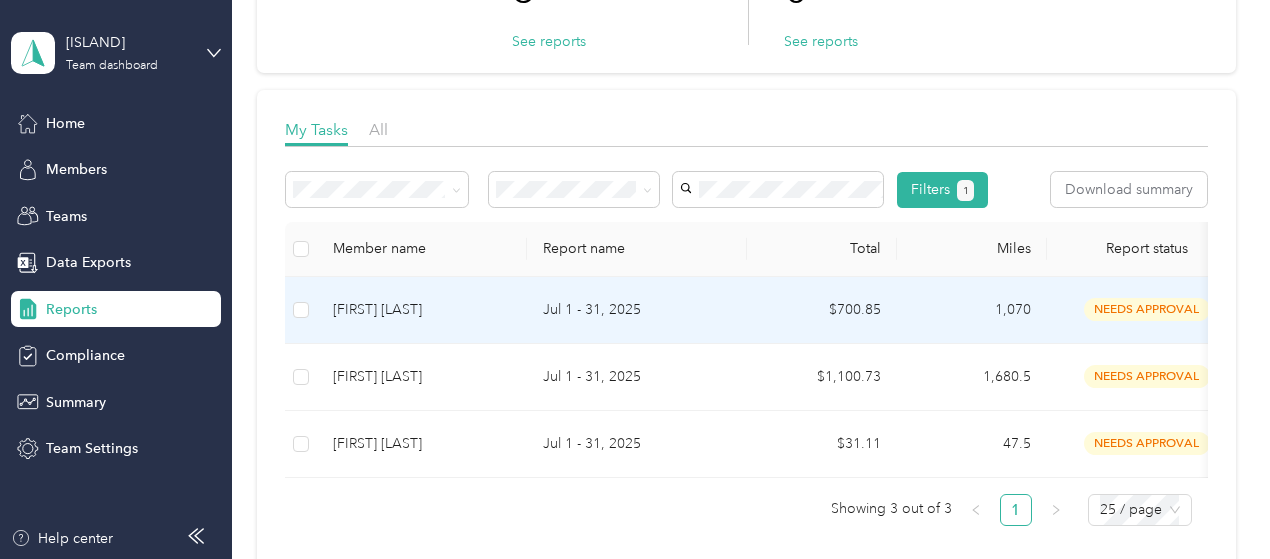 scroll, scrollTop: 300, scrollLeft: 0, axis: vertical 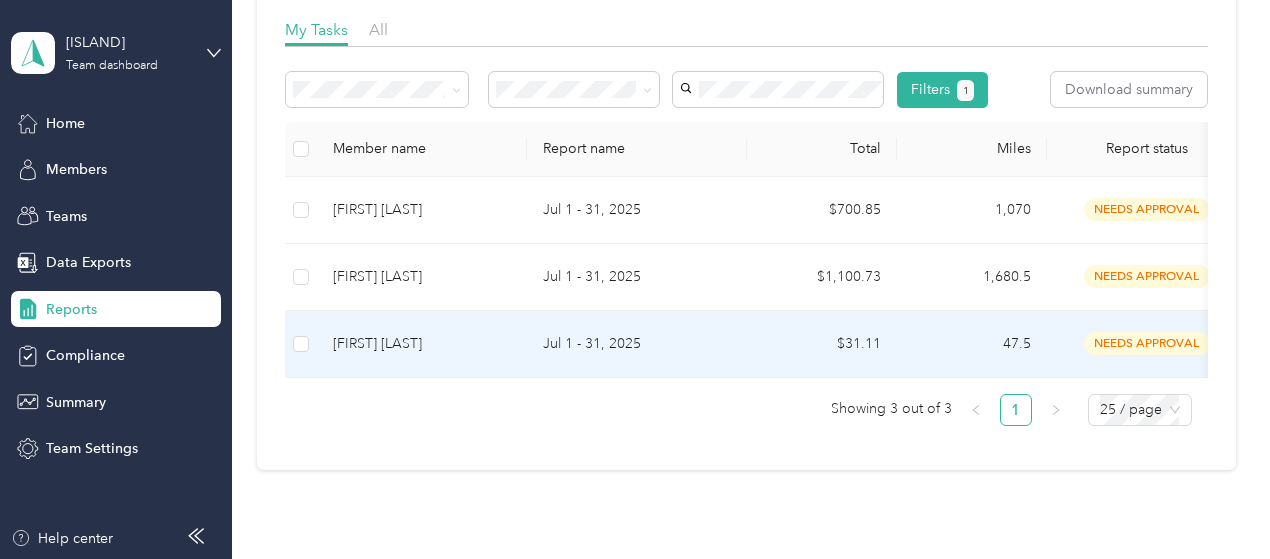 click on "[FIRST] [LAST]" at bounding box center [422, 344] 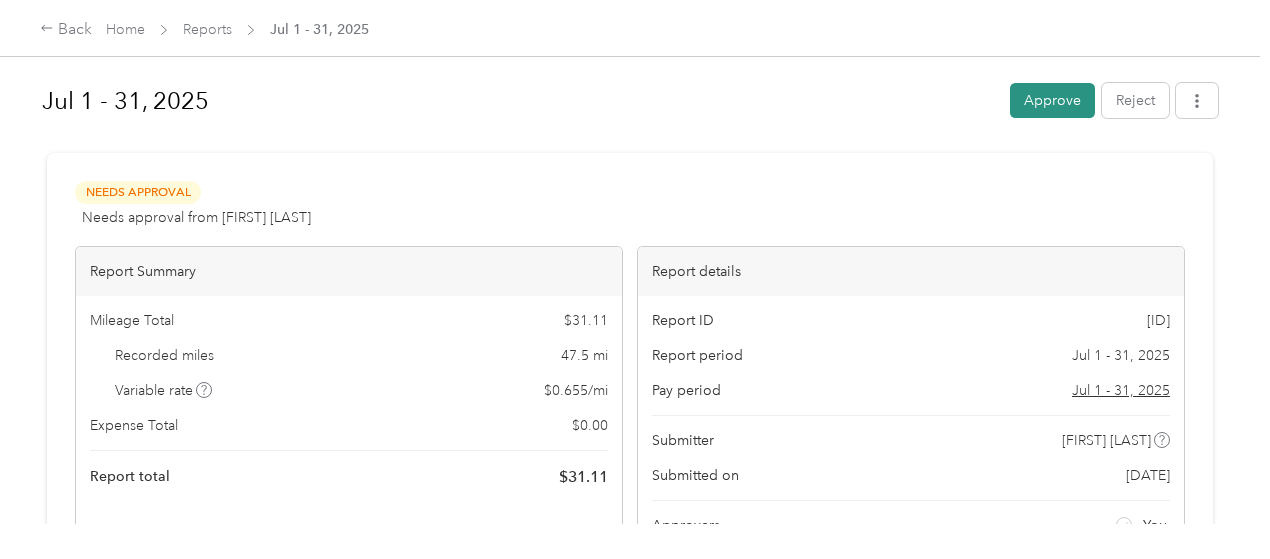 click on "Approve" at bounding box center [1052, 100] 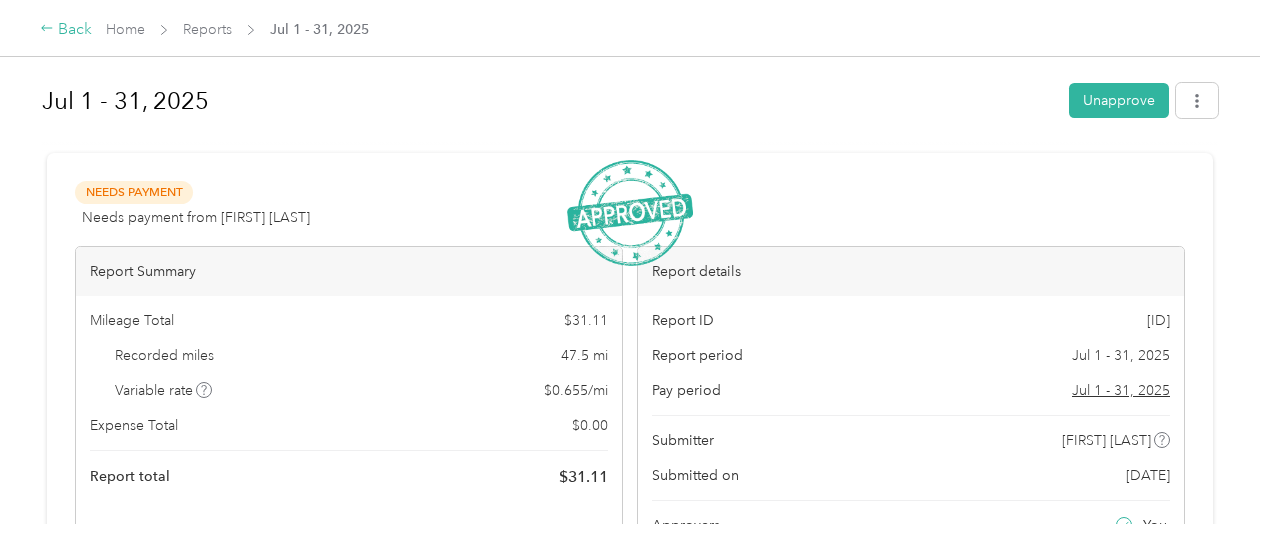 click on "Back" at bounding box center (66, 30) 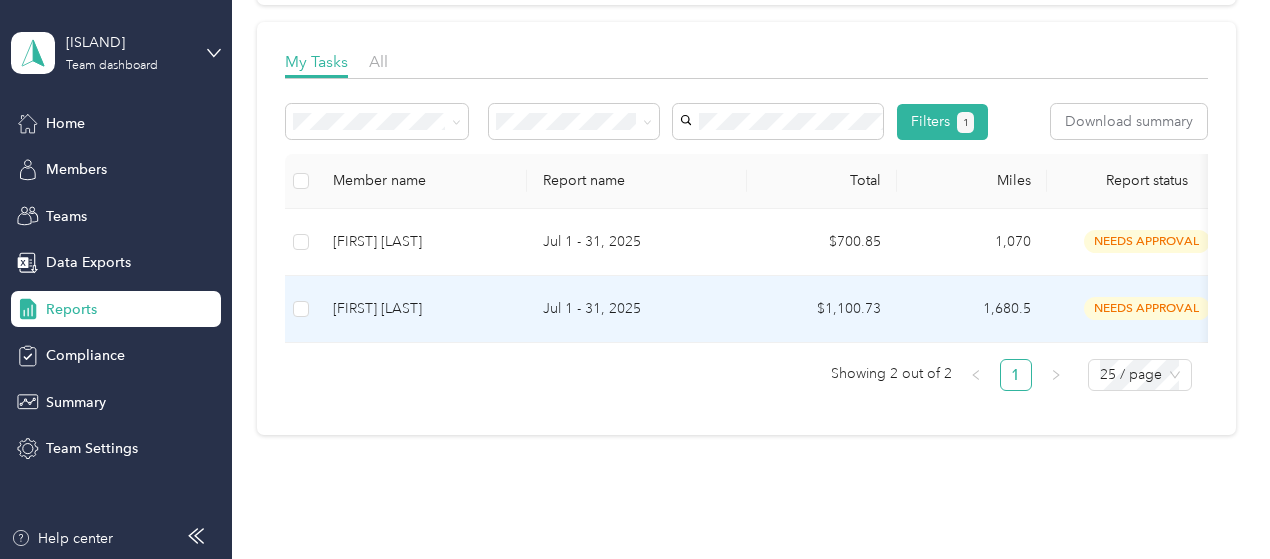 scroll, scrollTop: 300, scrollLeft: 0, axis: vertical 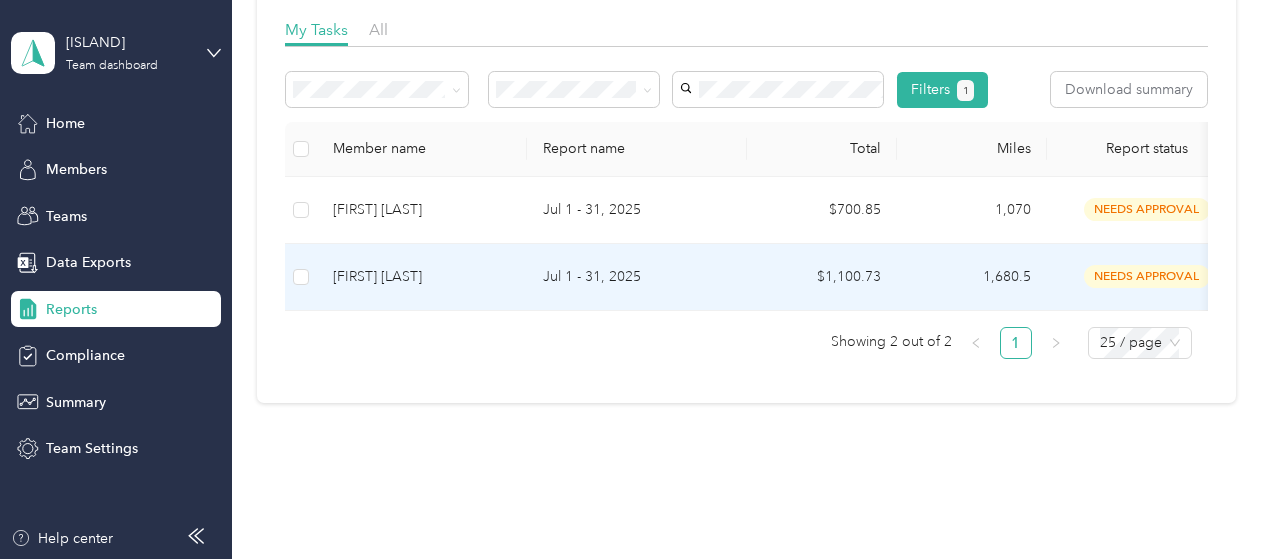 click on "[FIRST] [LAST]" at bounding box center (422, 277) 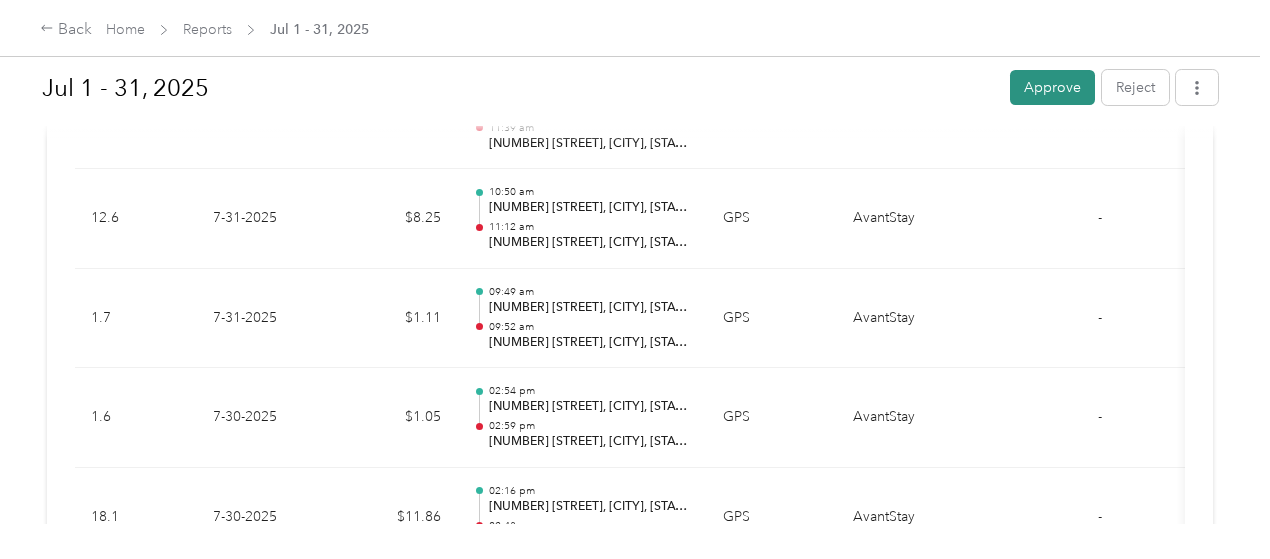 scroll, scrollTop: 900, scrollLeft: 0, axis: vertical 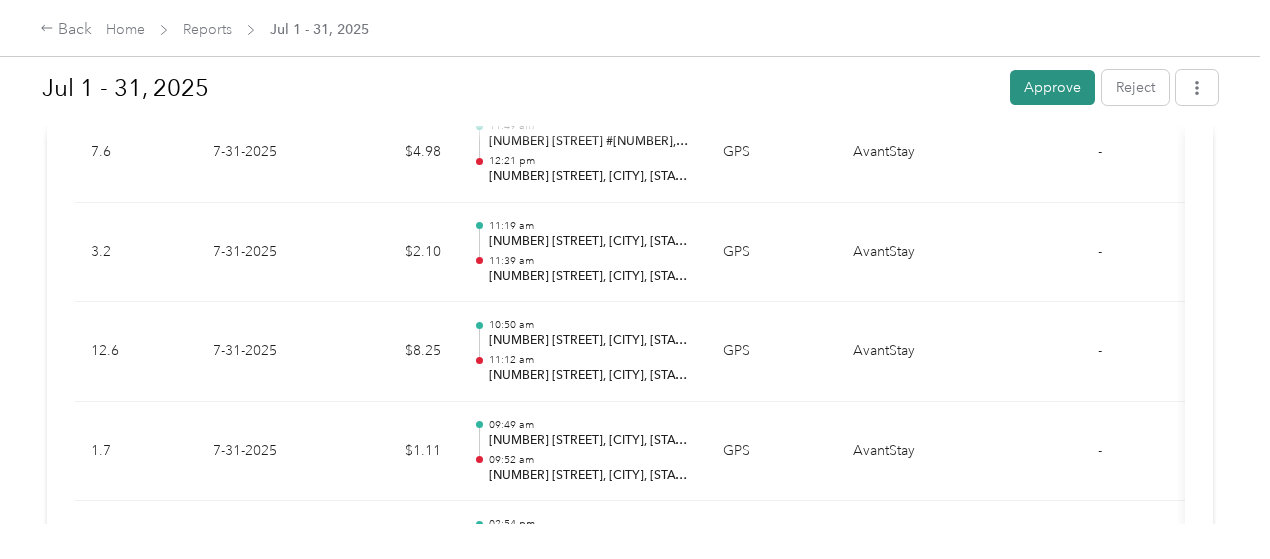 click on "Approve" at bounding box center (1052, 87) 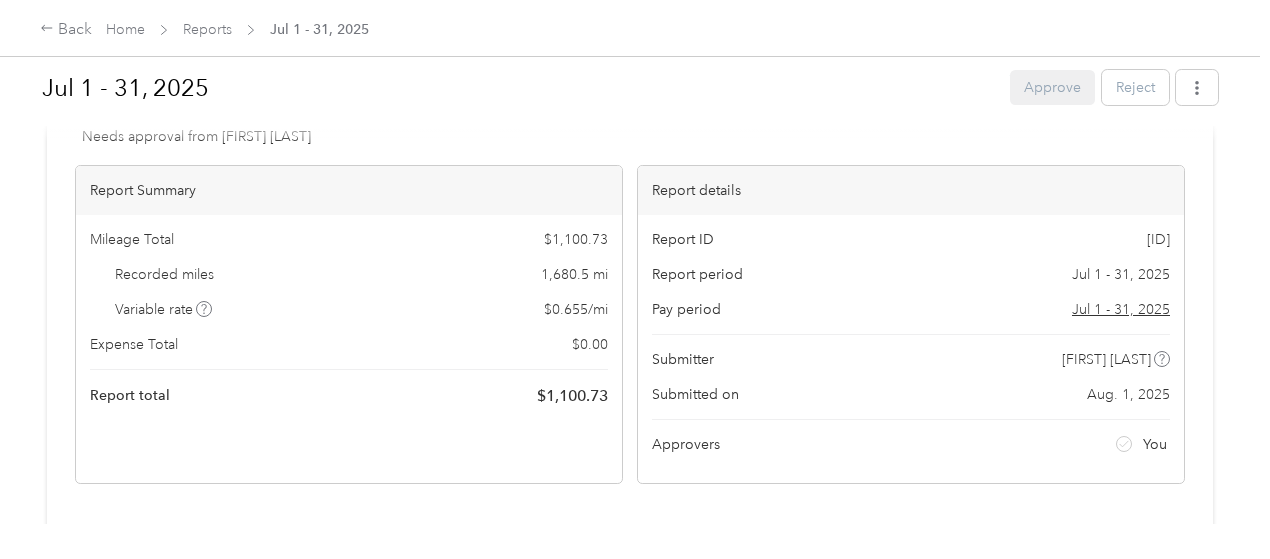 scroll, scrollTop: 0, scrollLeft: 0, axis: both 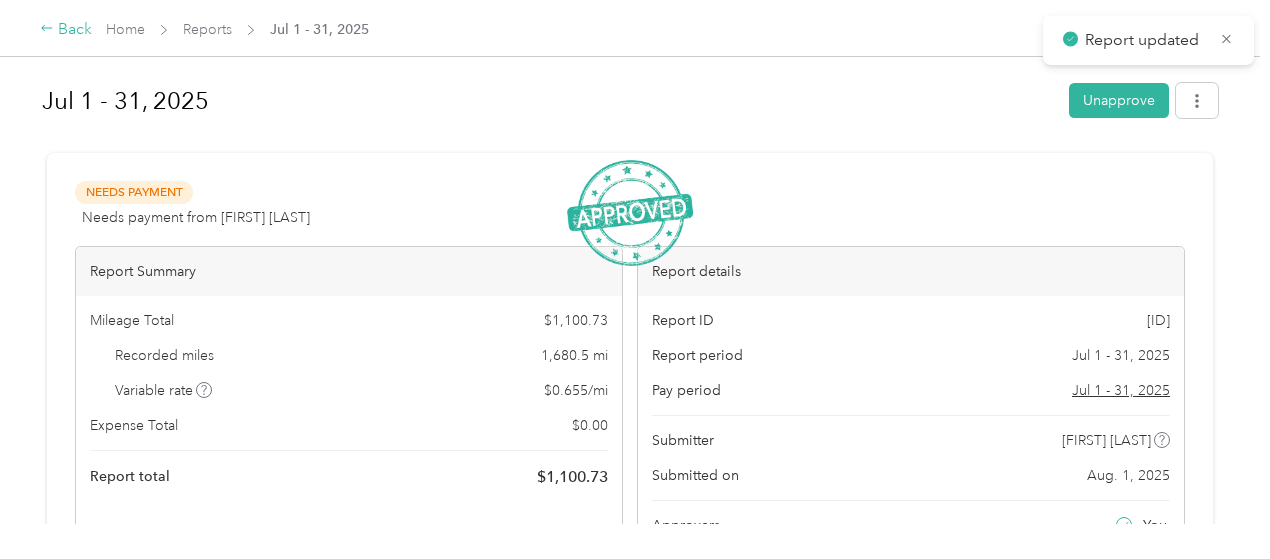 click on "Back" at bounding box center [66, 30] 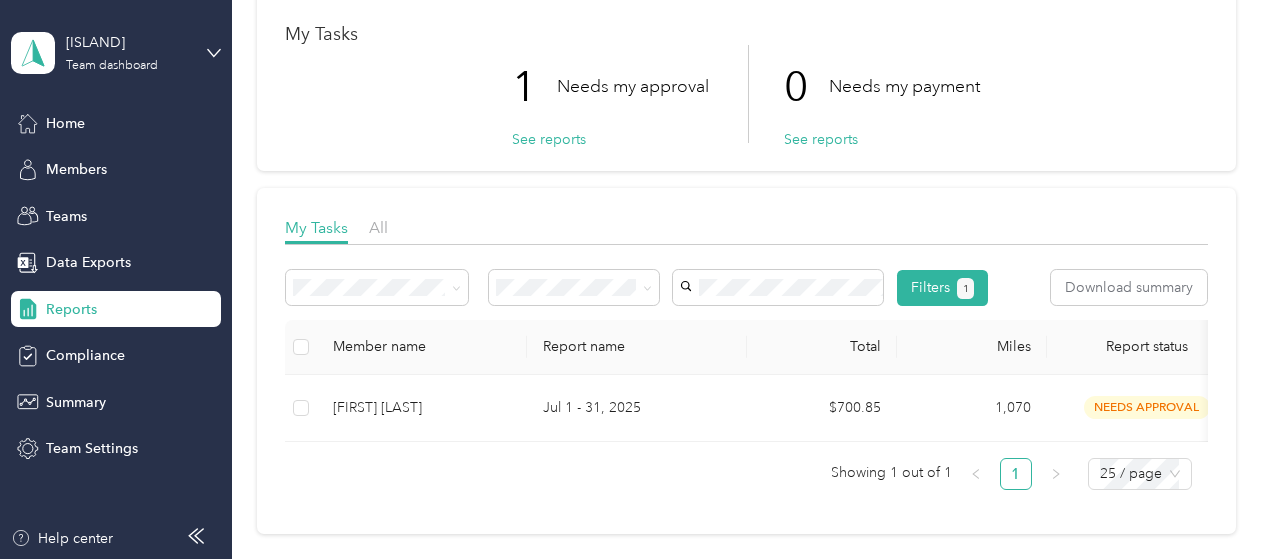 scroll, scrollTop: 200, scrollLeft: 0, axis: vertical 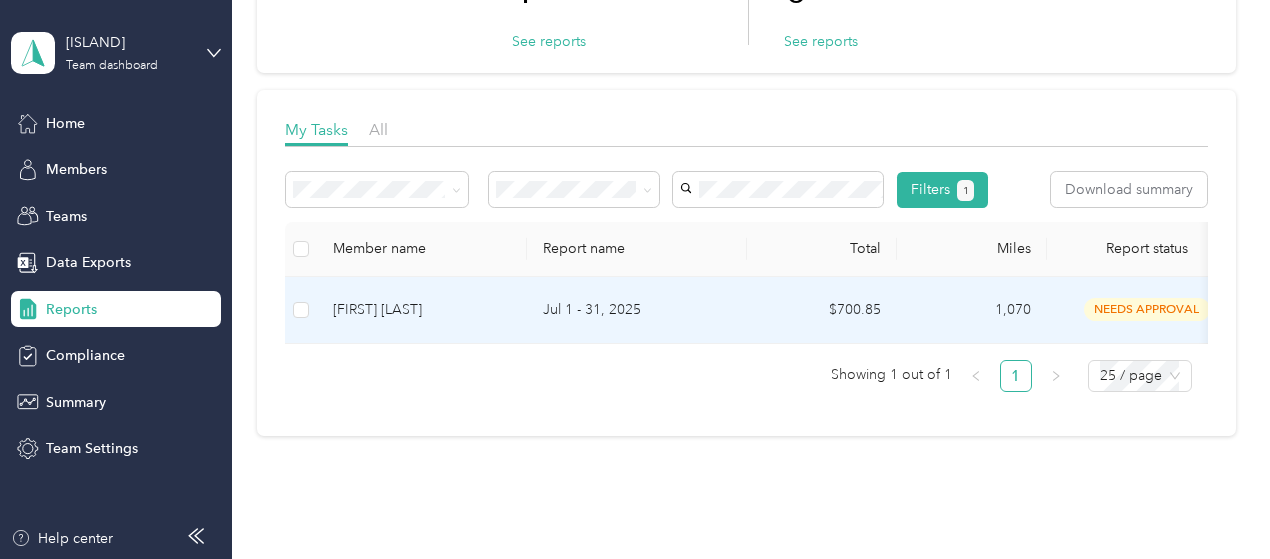 click on "Jul 1 - 31, 2025" at bounding box center [637, 310] 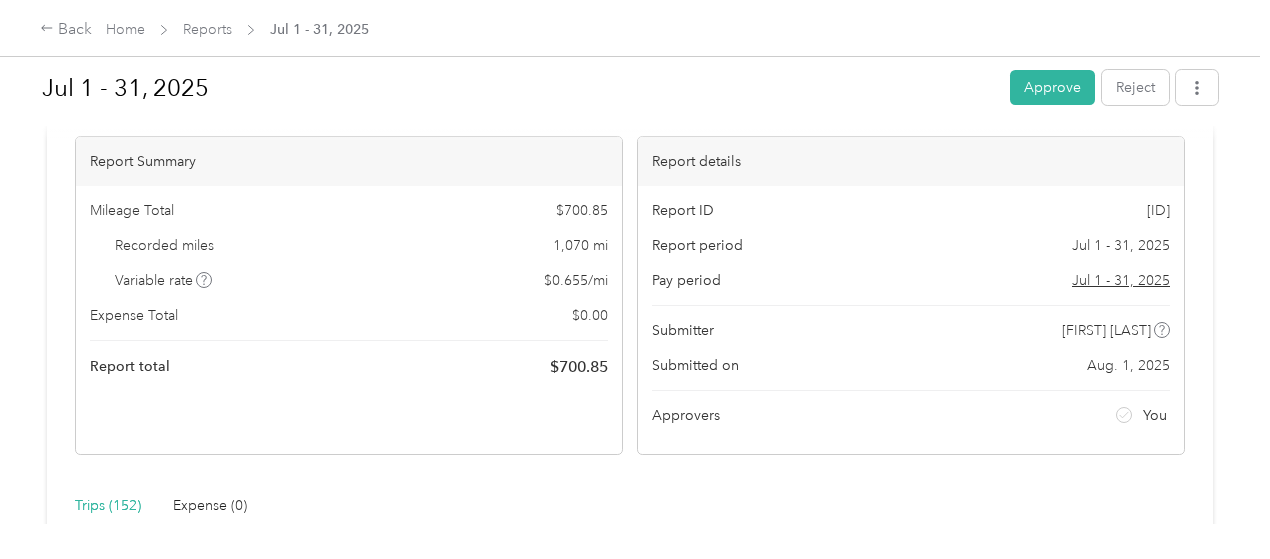 scroll, scrollTop: 0, scrollLeft: 0, axis: both 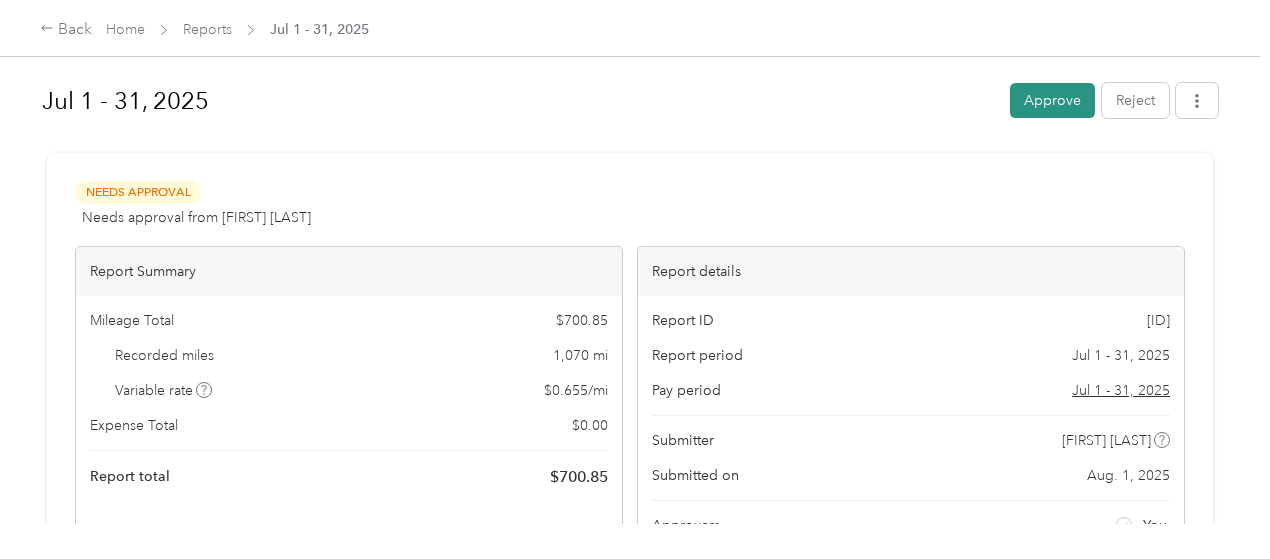 click on "Approve" at bounding box center [1052, 100] 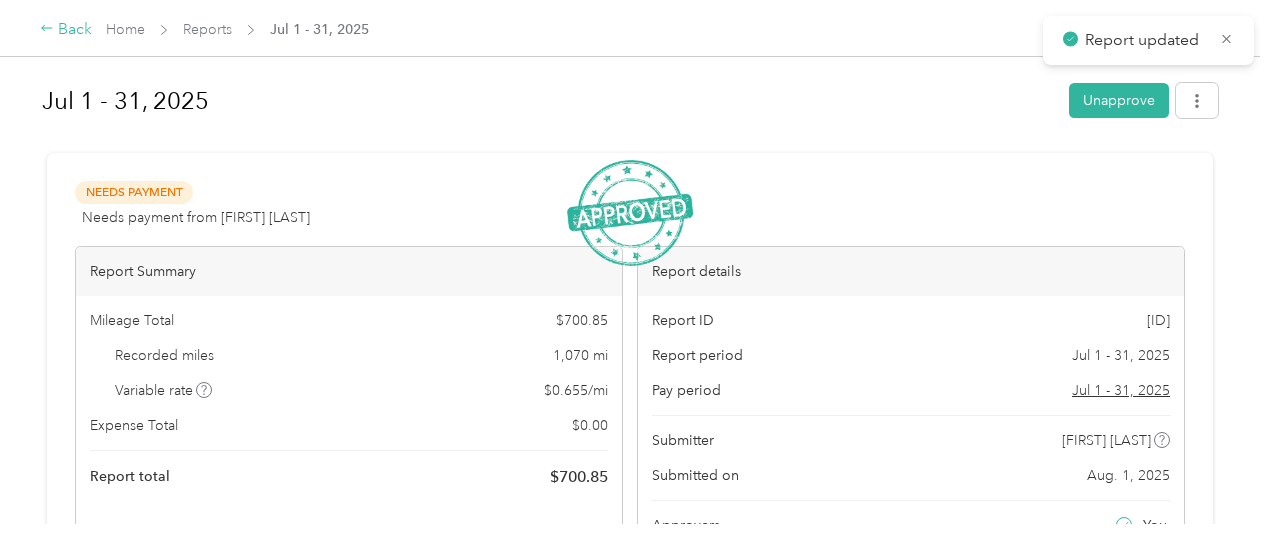 click on "Back" at bounding box center [66, 30] 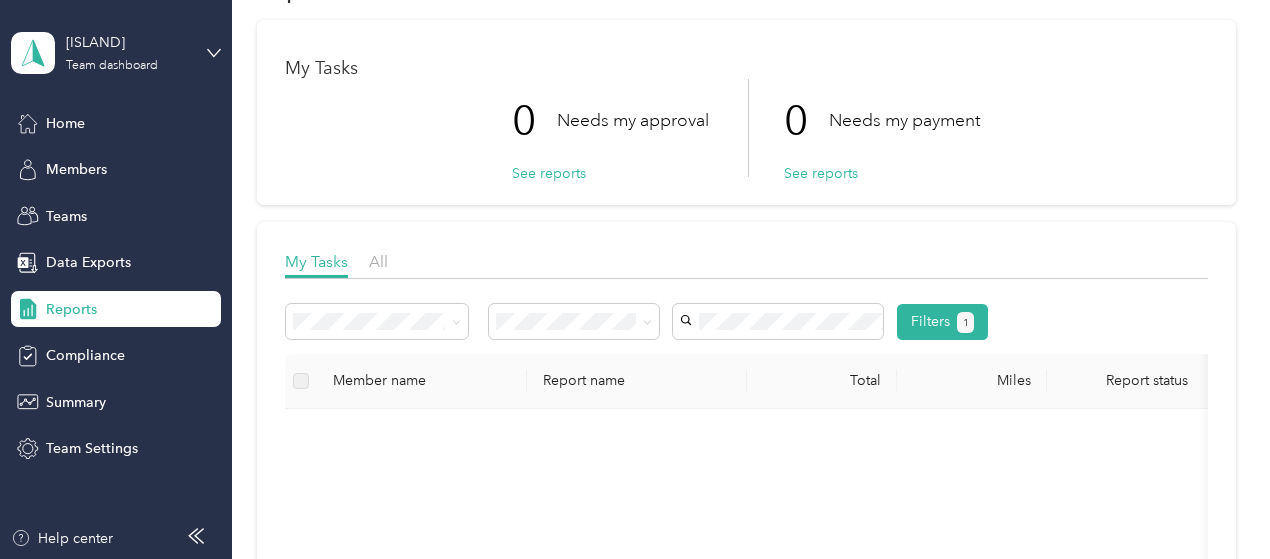 scroll, scrollTop: 0, scrollLeft: 0, axis: both 